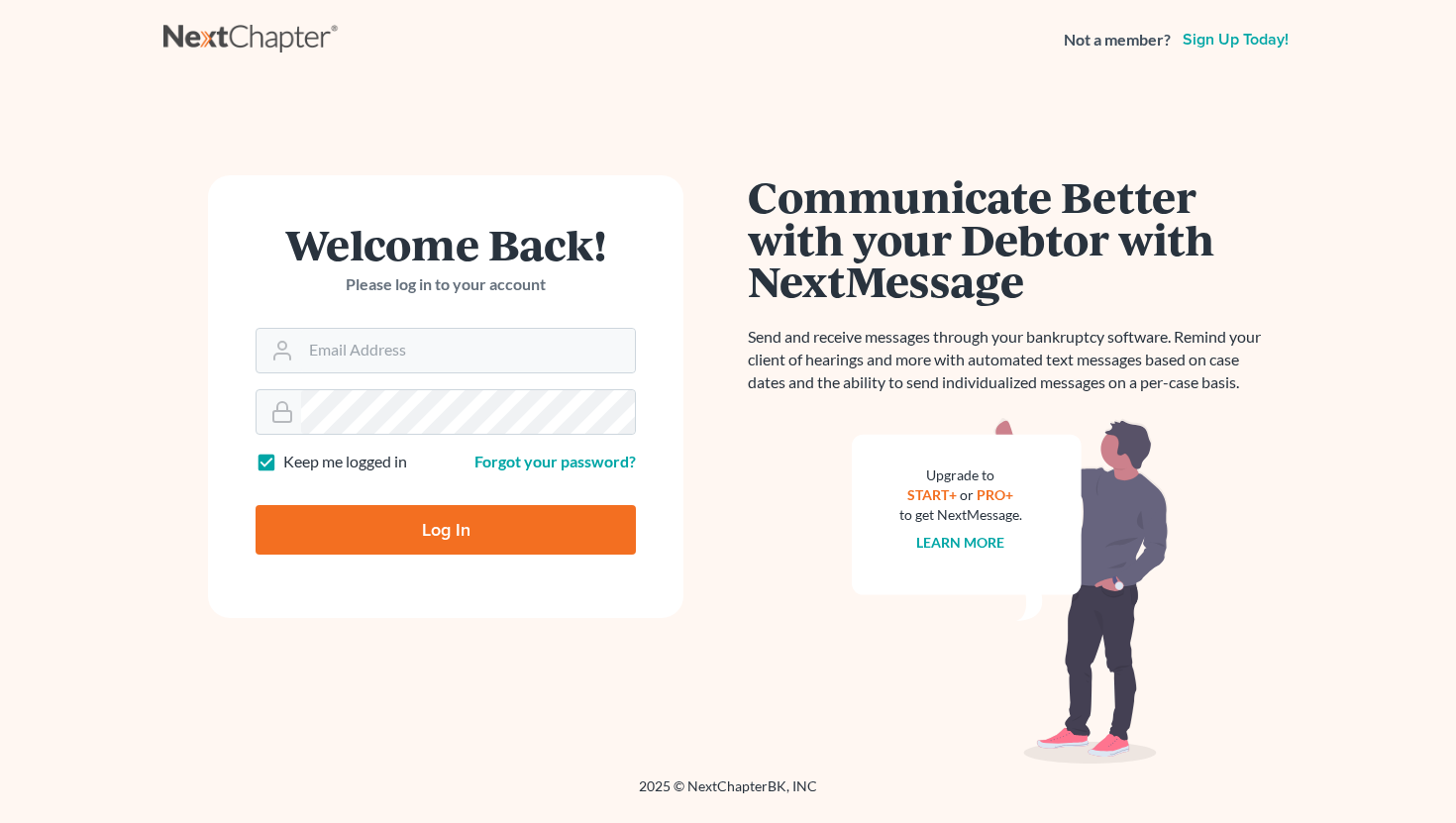 scroll, scrollTop: 0, scrollLeft: 0, axis: both 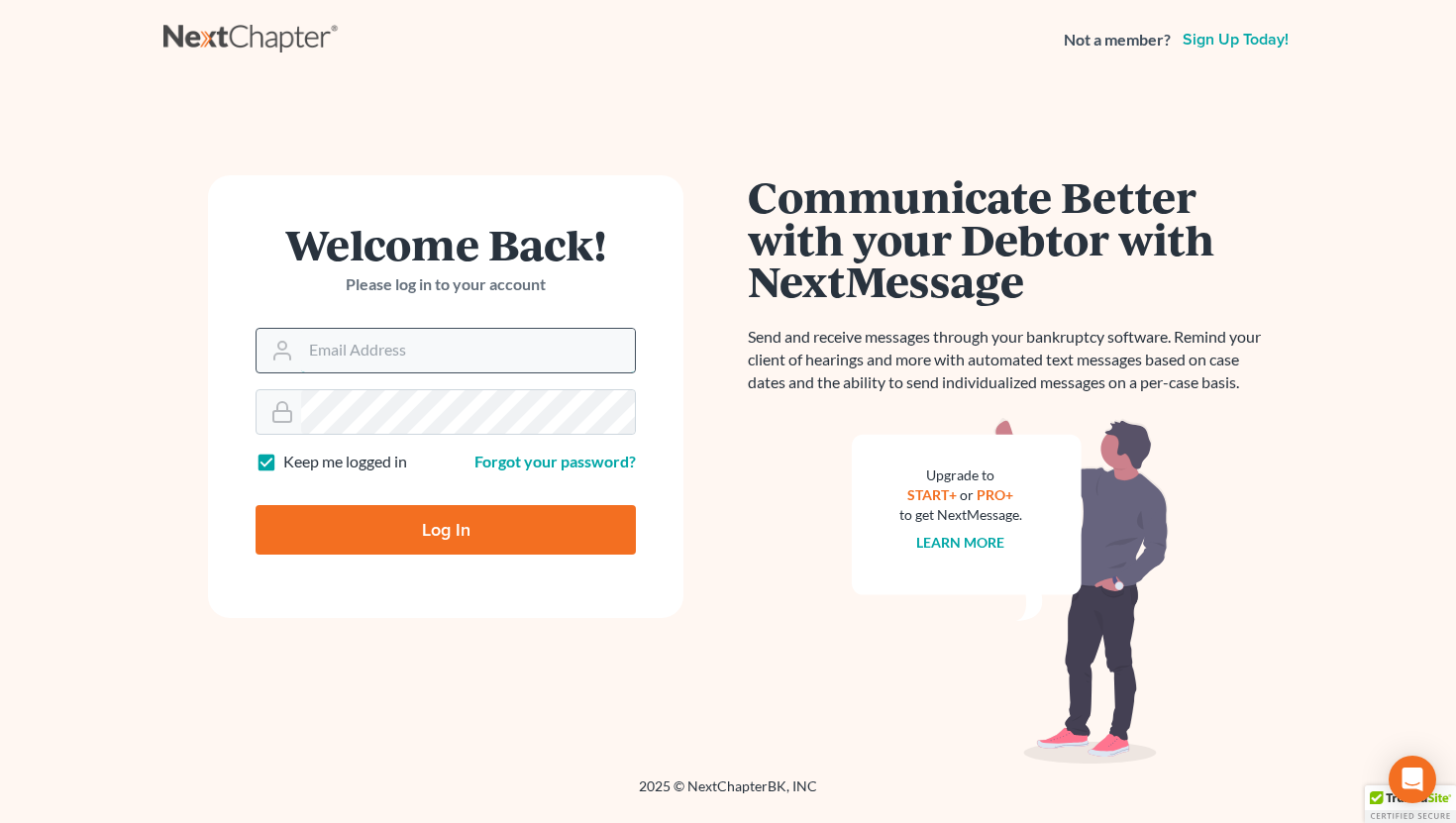 click on "Email Address" at bounding box center (468, 351) 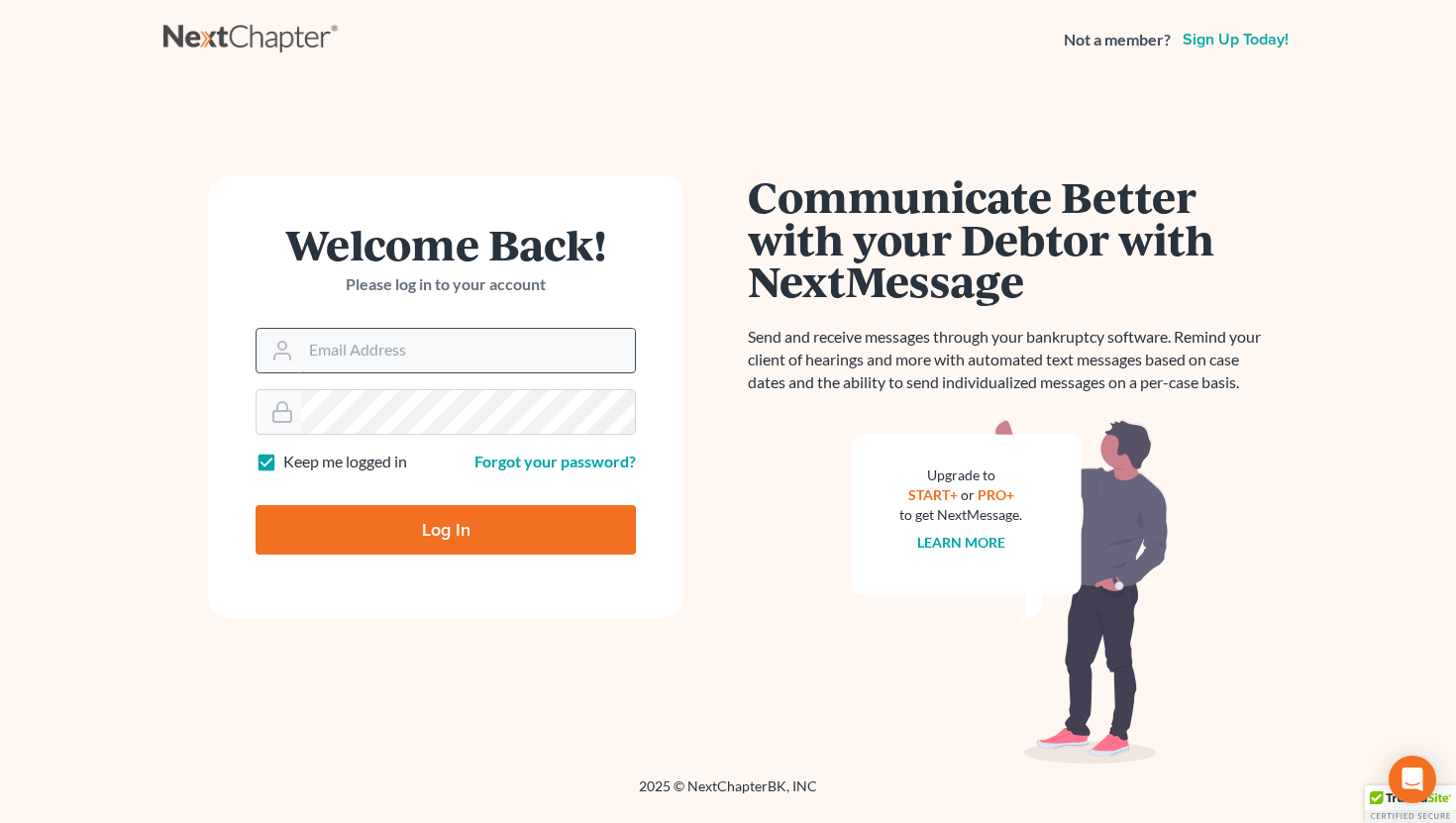 type on "[EMAIL]" 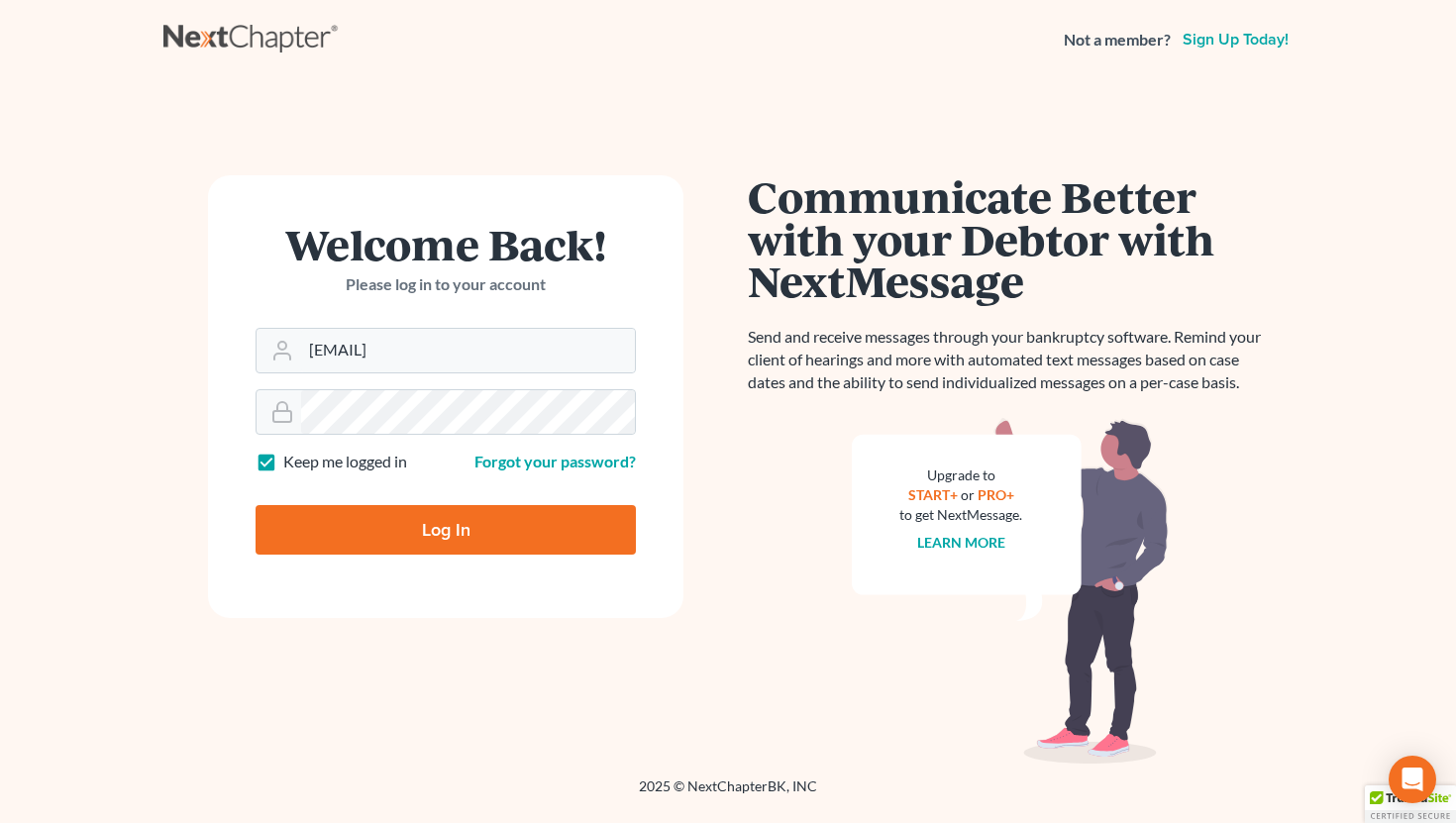 click on "Log In" at bounding box center (446, 530) 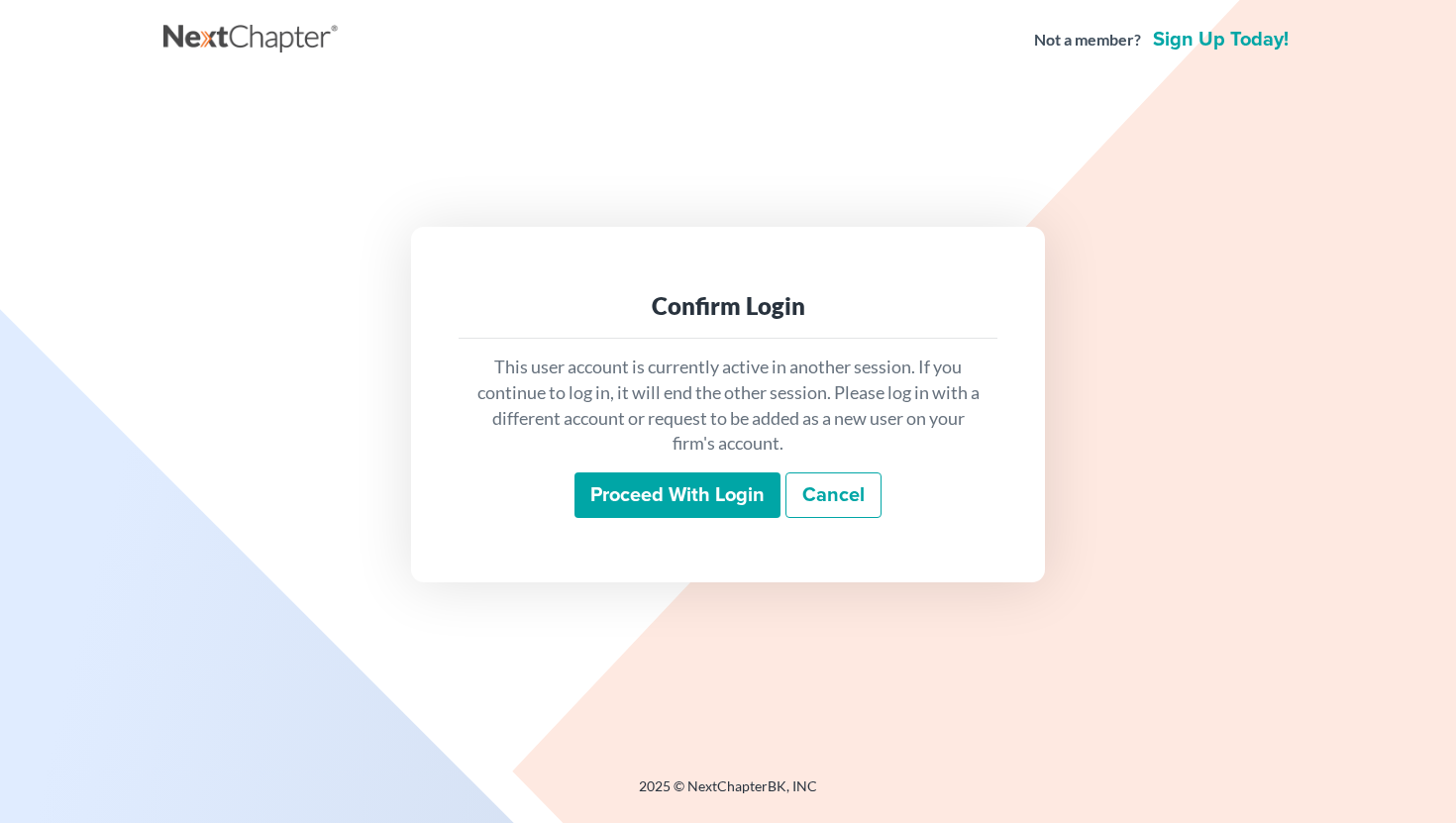 scroll, scrollTop: 0, scrollLeft: 0, axis: both 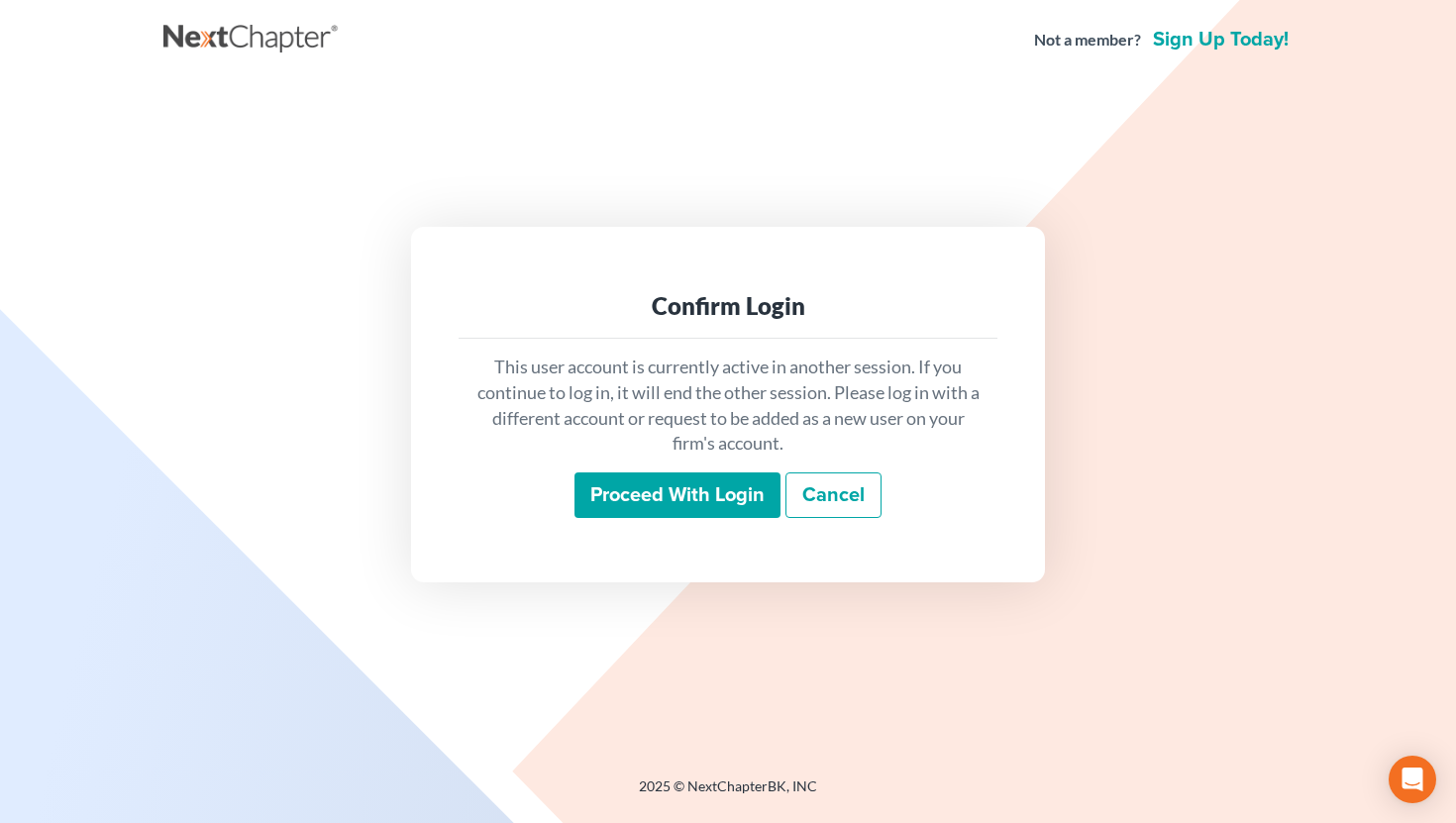 click on "Proceed with login" at bounding box center (677, 495) 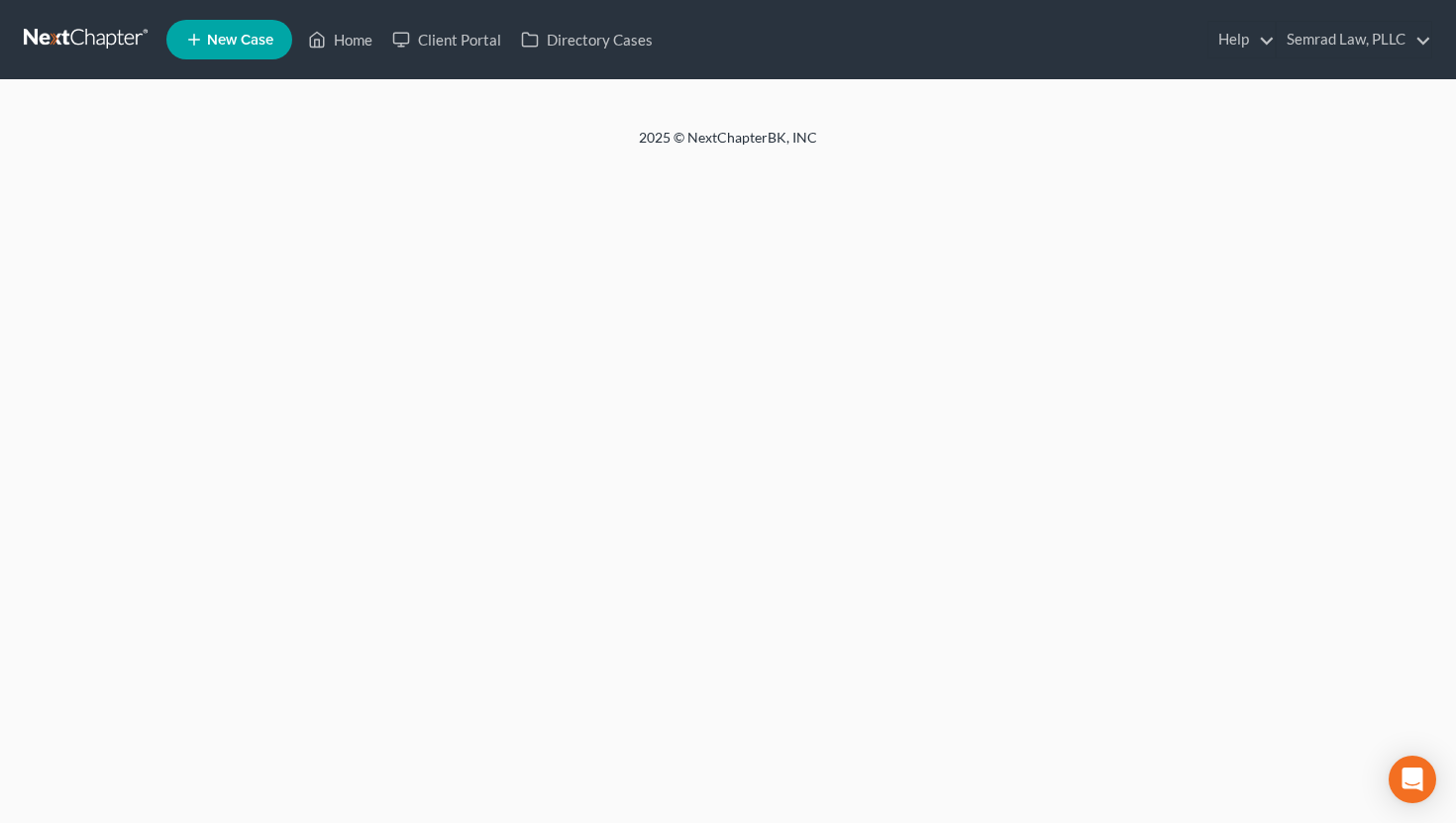 scroll, scrollTop: 0, scrollLeft: 0, axis: both 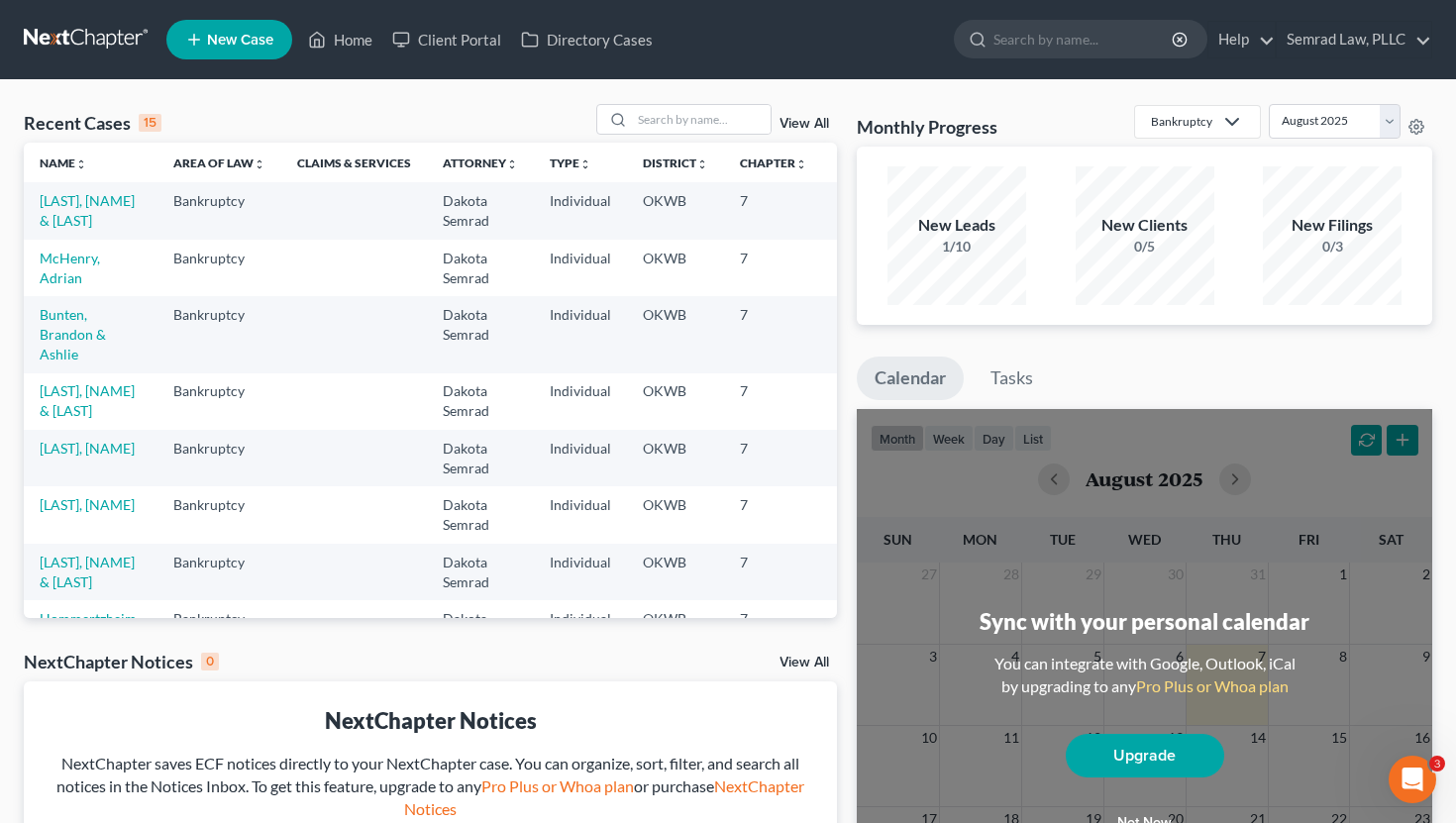 click on "[LAST], [NAME] & [LAST]" at bounding box center [90, 210] 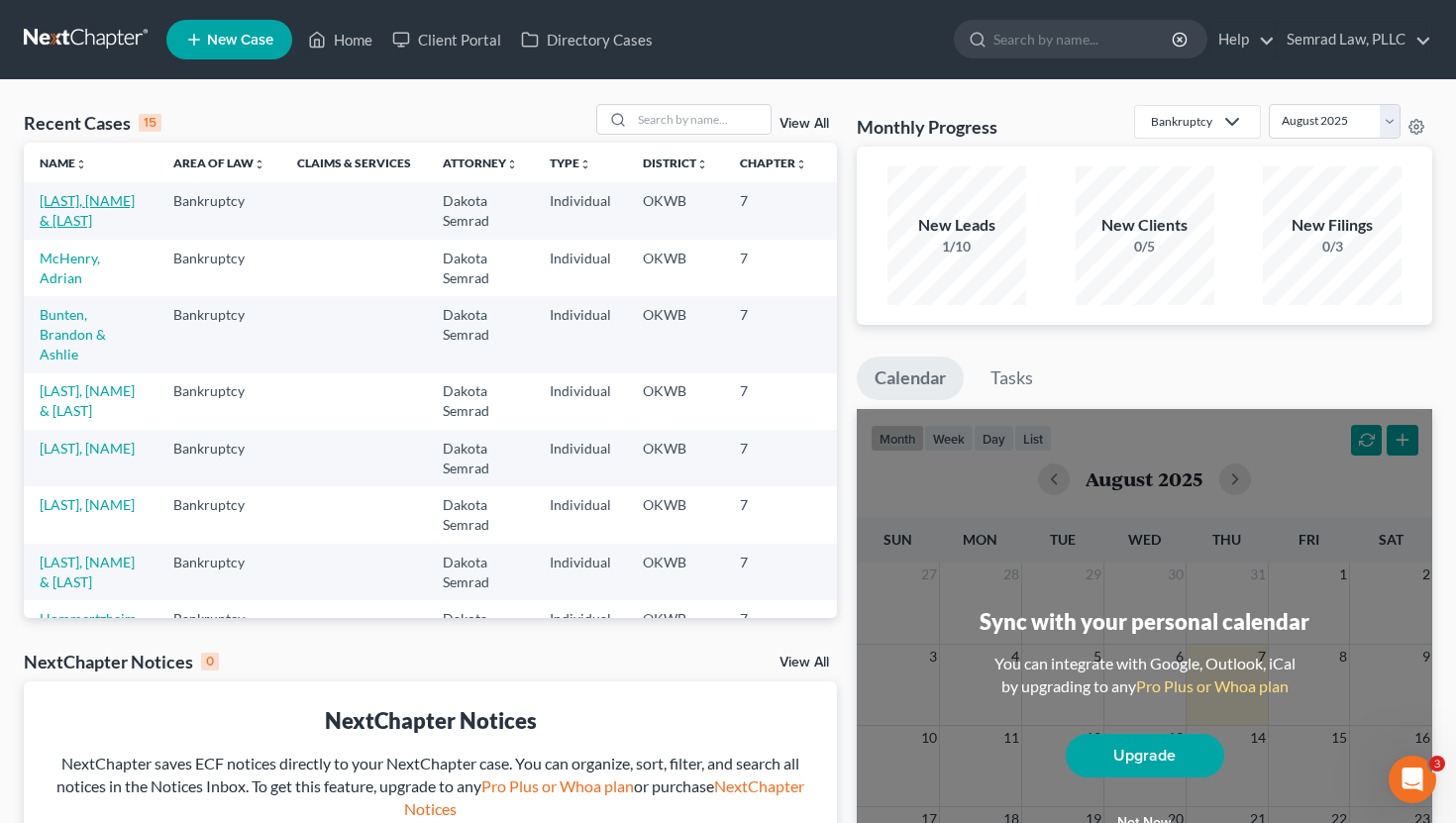 click on "[LAST], [NAME] & [LAST]" at bounding box center (87, 210) 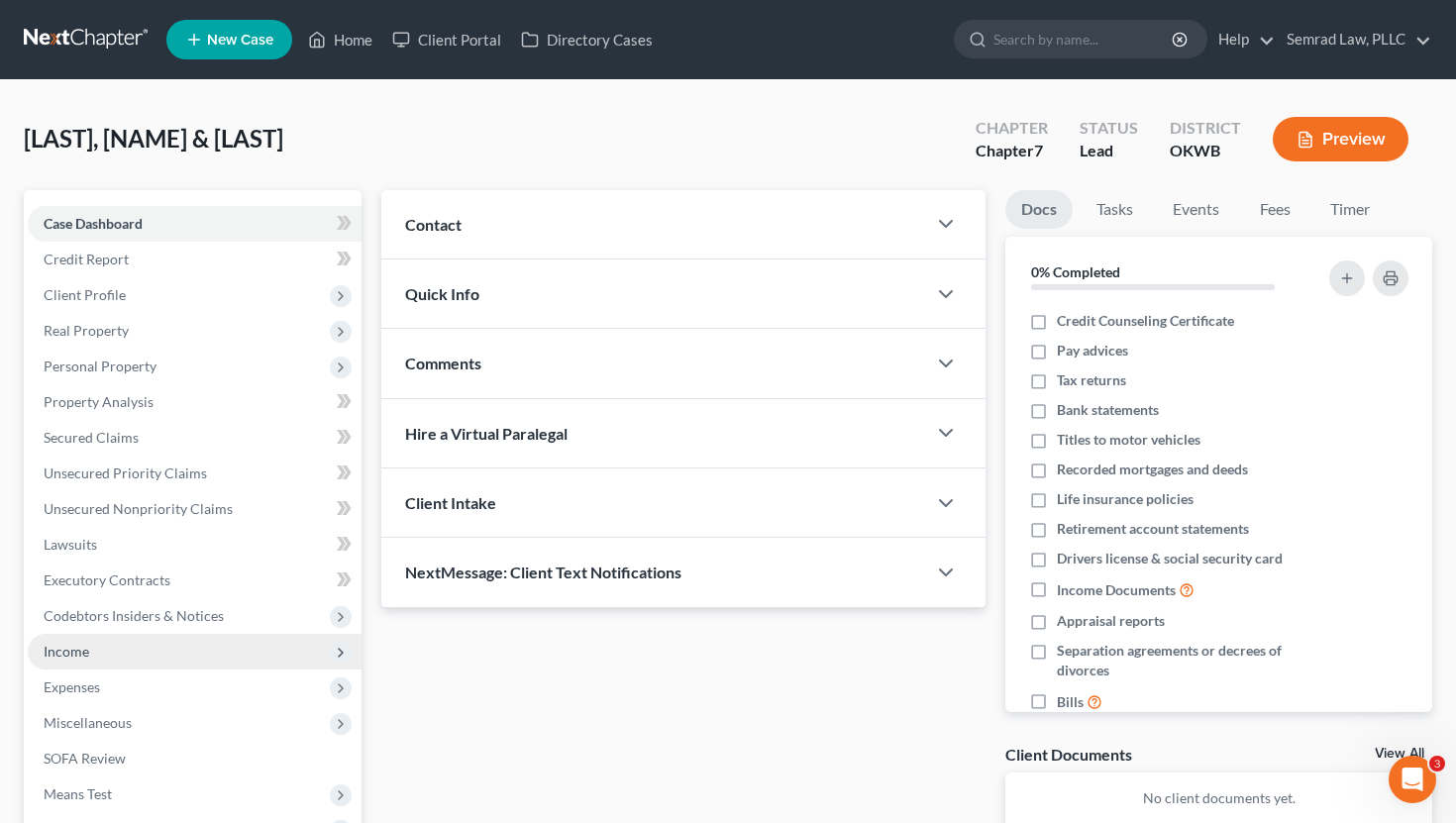 click on "Income" at bounding box center (194, 652) 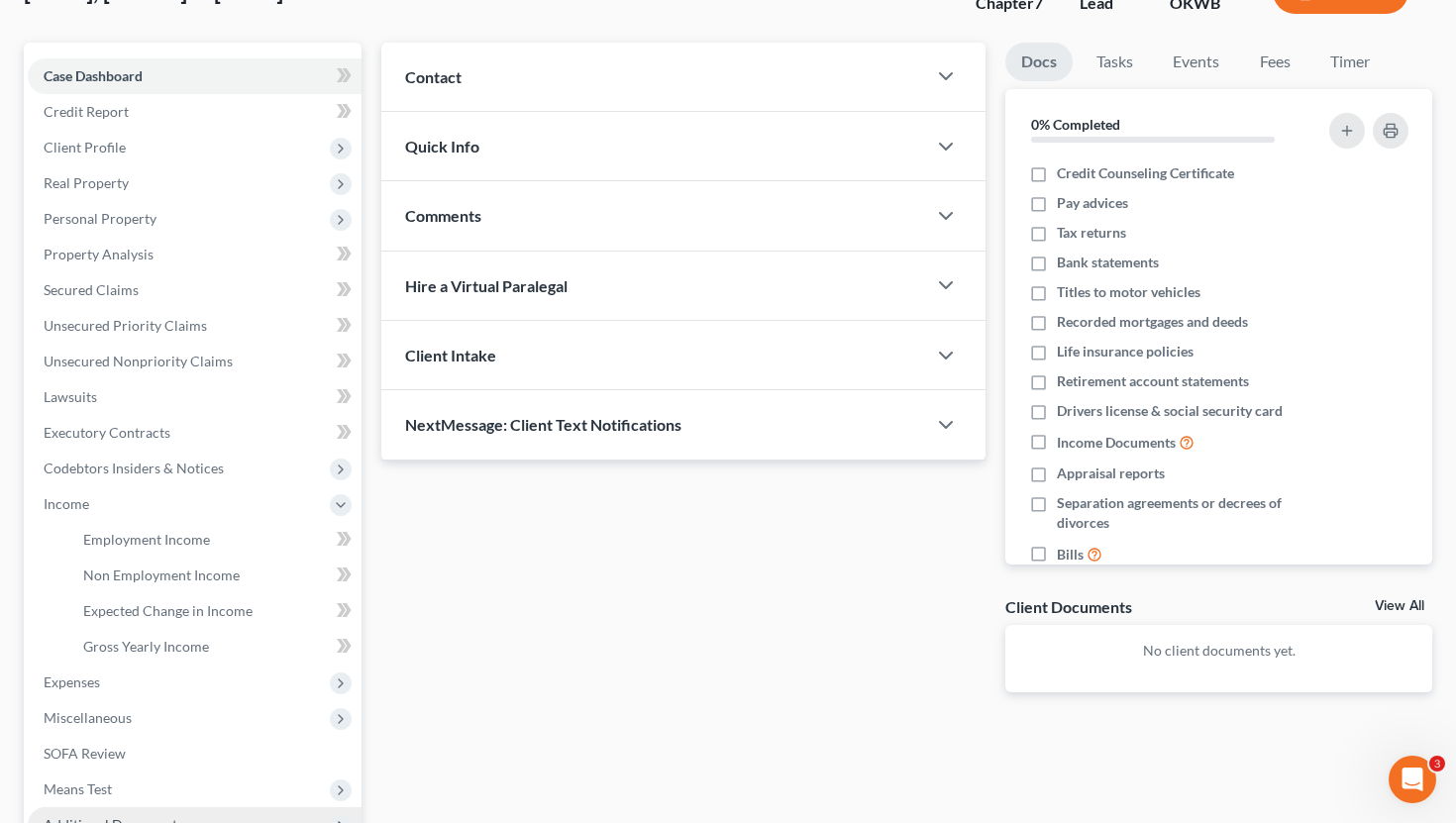 scroll, scrollTop: 253, scrollLeft: 0, axis: vertical 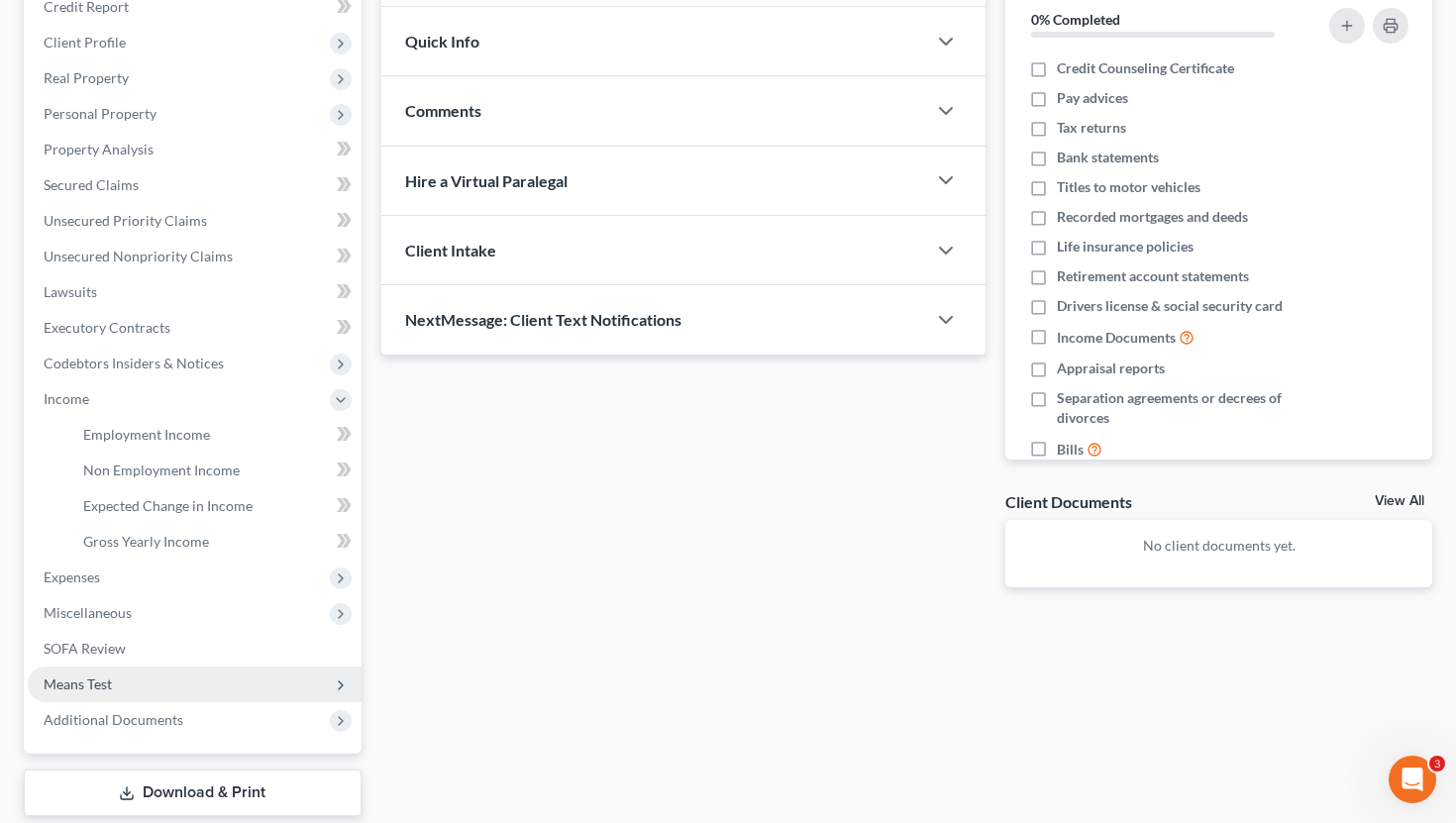 click on "Means Test" at bounding box center [77, 683] 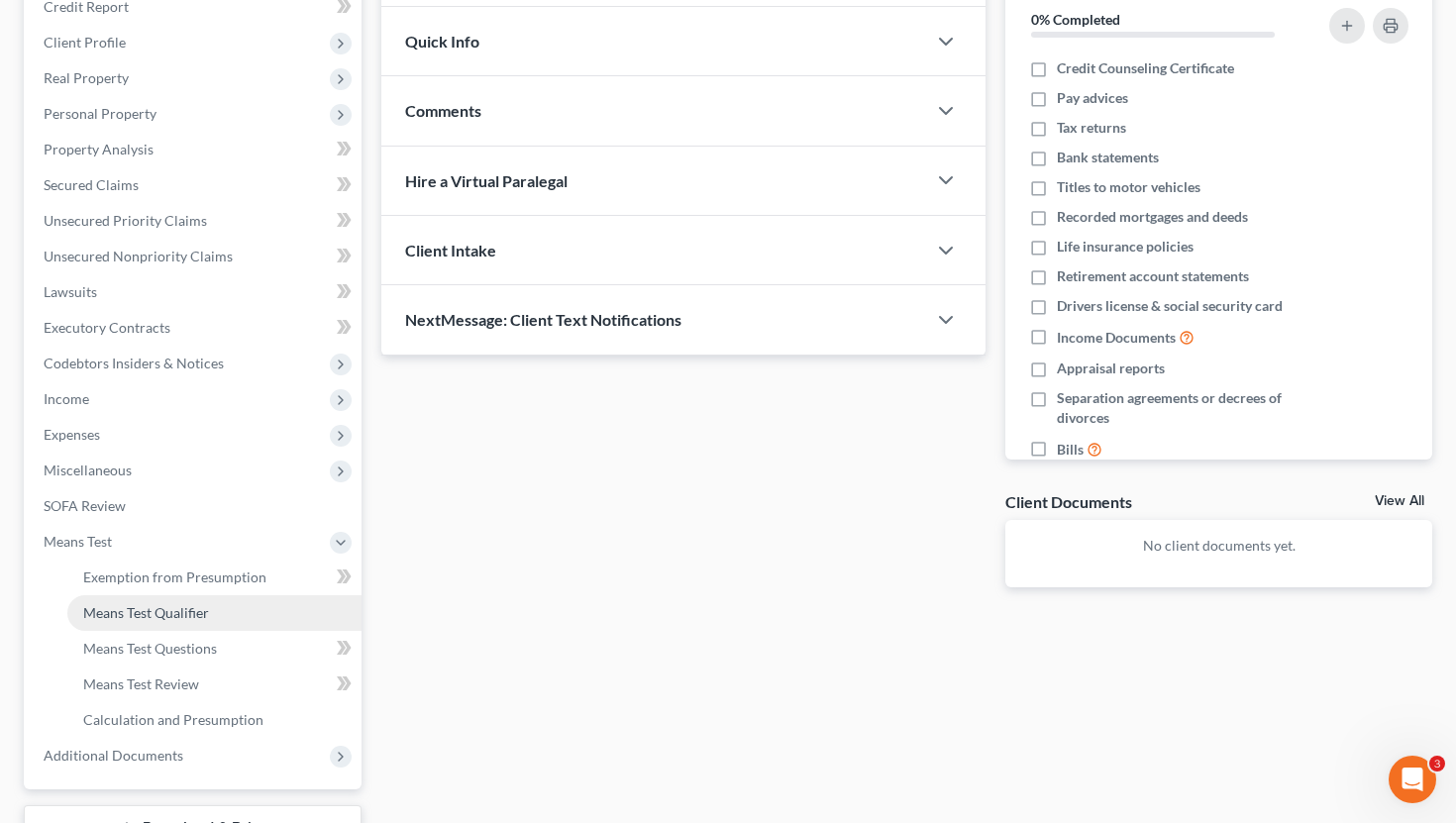 click on "Means Test Qualifier" at bounding box center [214, 613] 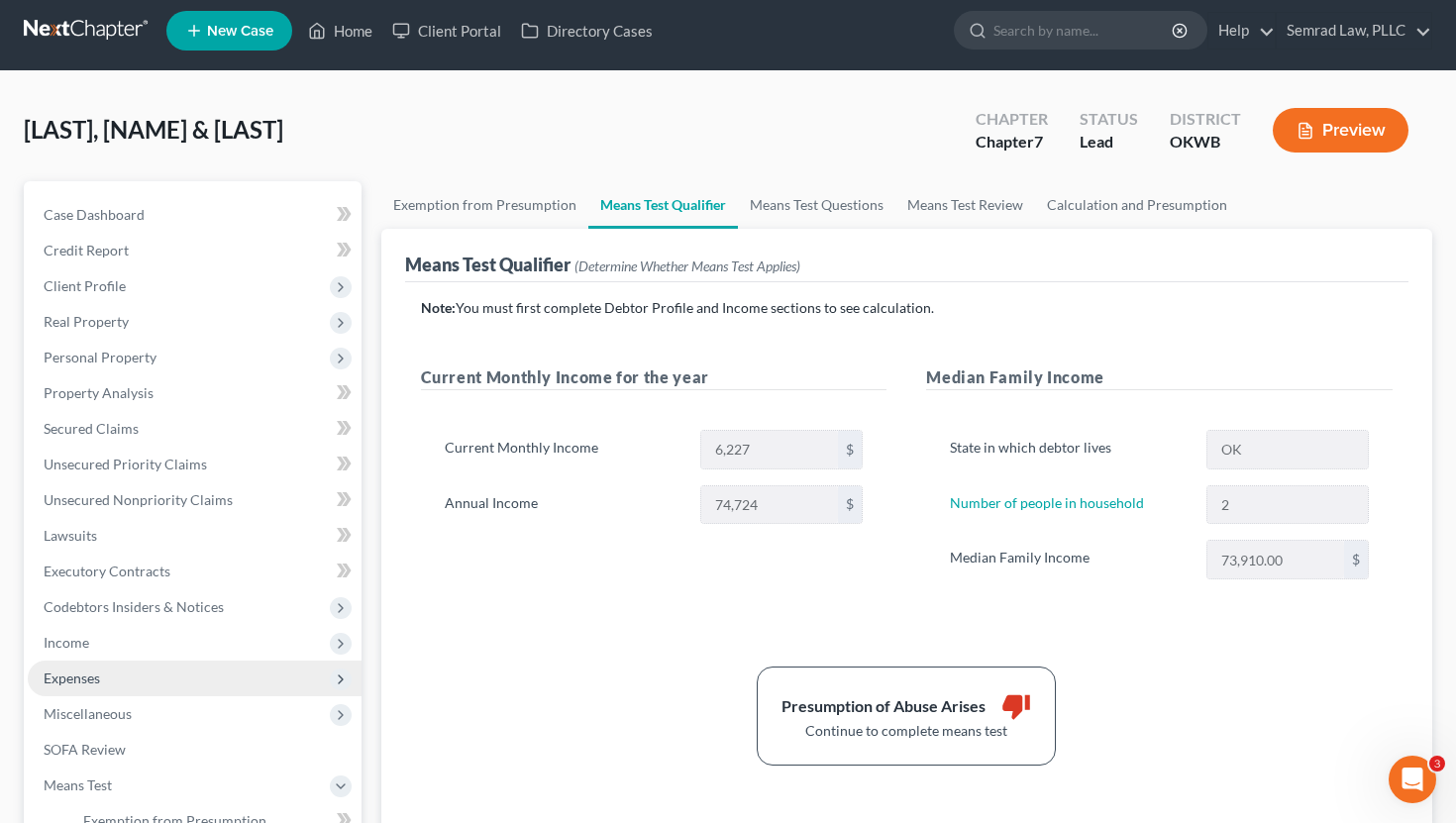scroll, scrollTop: 15, scrollLeft: 0, axis: vertical 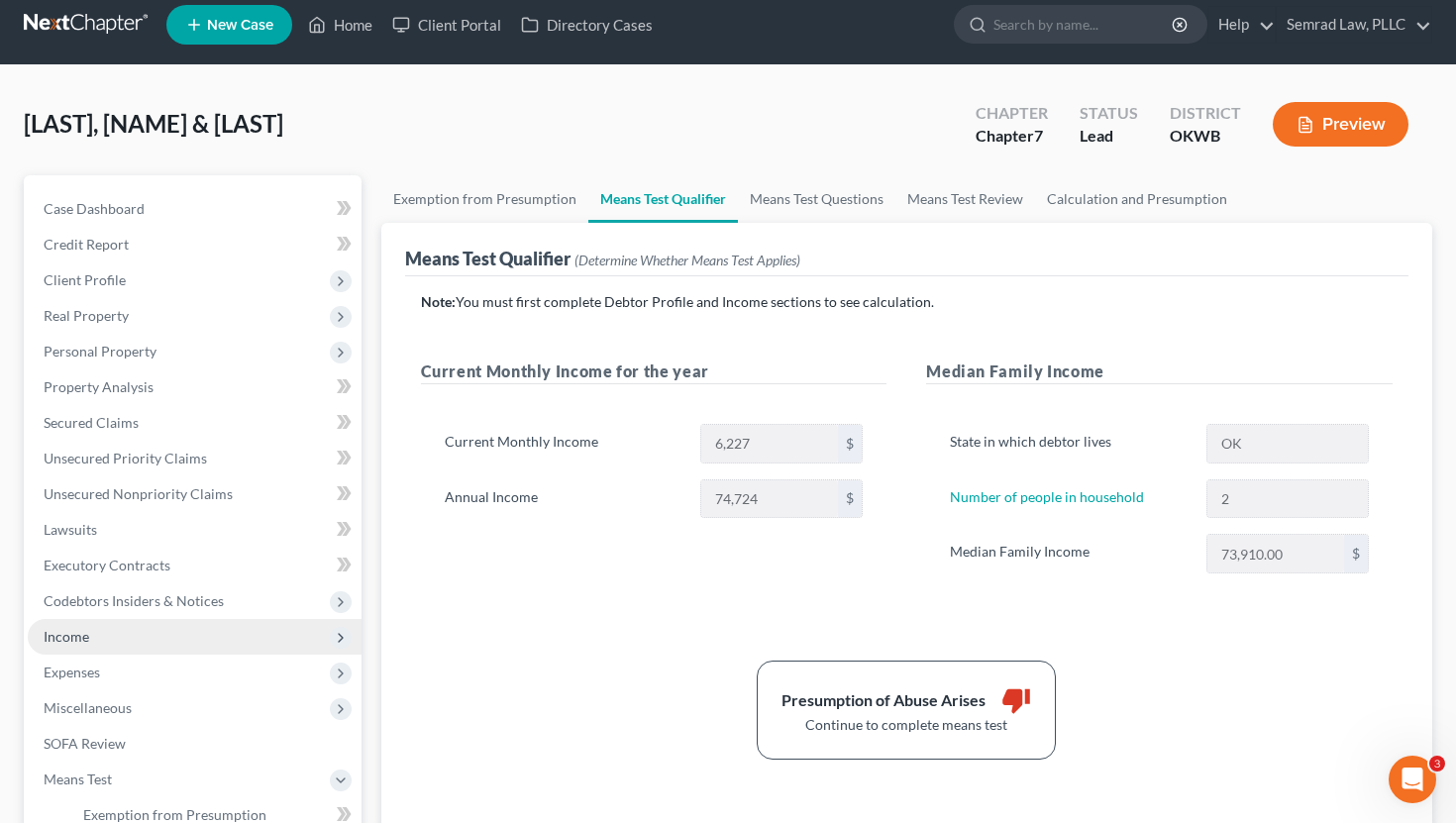 click on "Income" at bounding box center (194, 637) 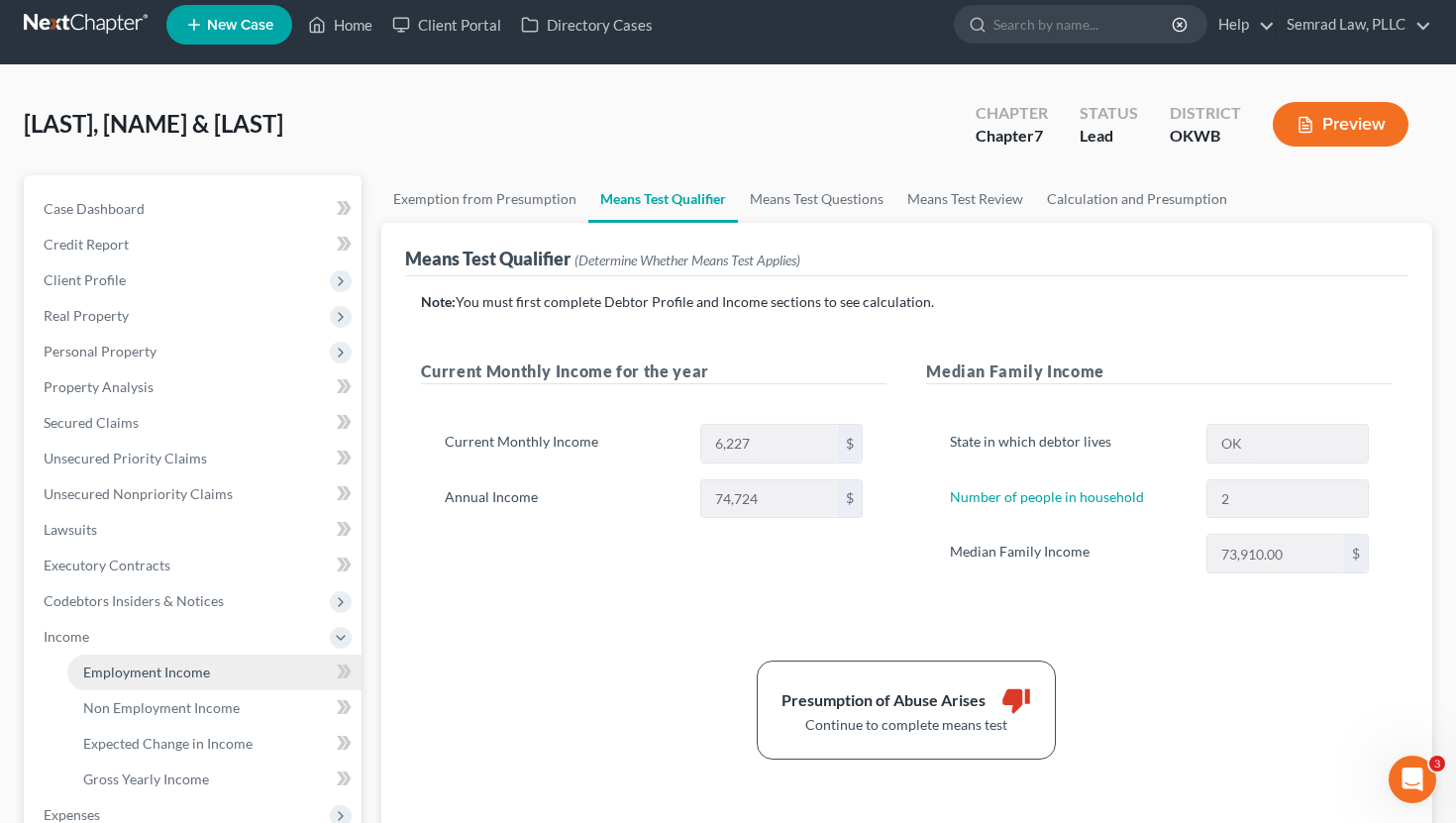 click on "Employment Income" at bounding box center [214, 672] 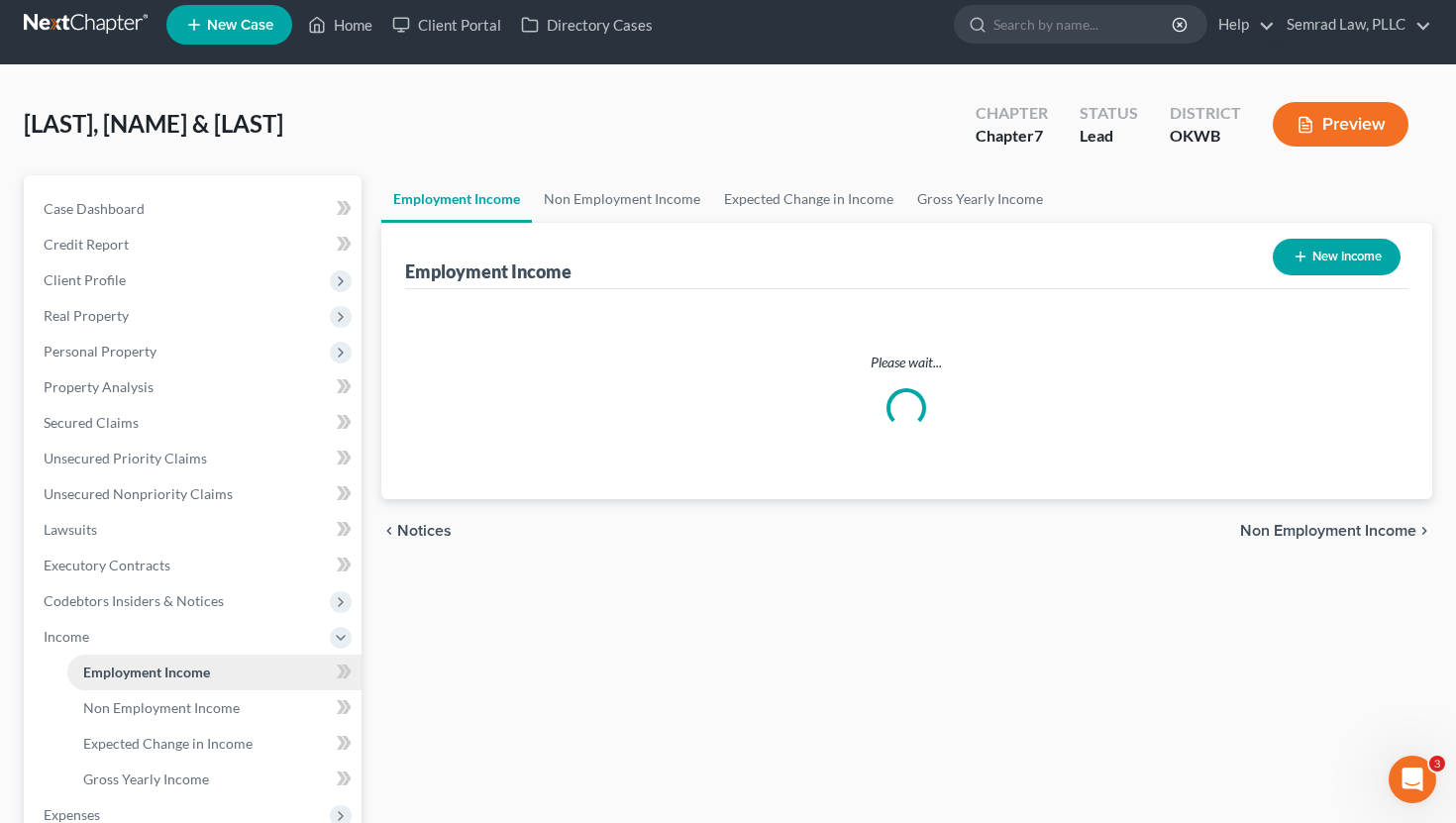 scroll, scrollTop: 0, scrollLeft: 0, axis: both 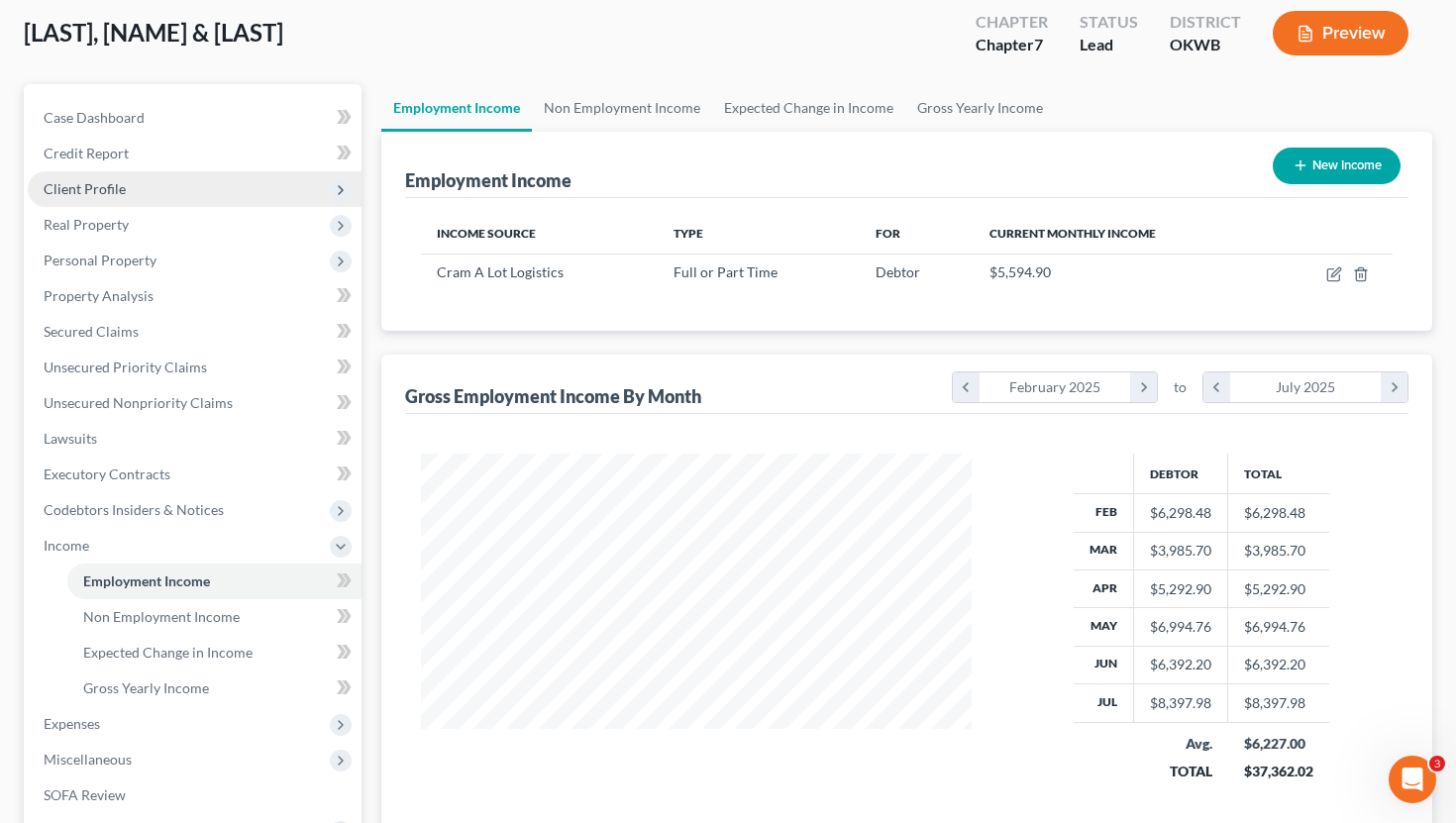 click on "Client Profile" at bounding box center [194, 189] 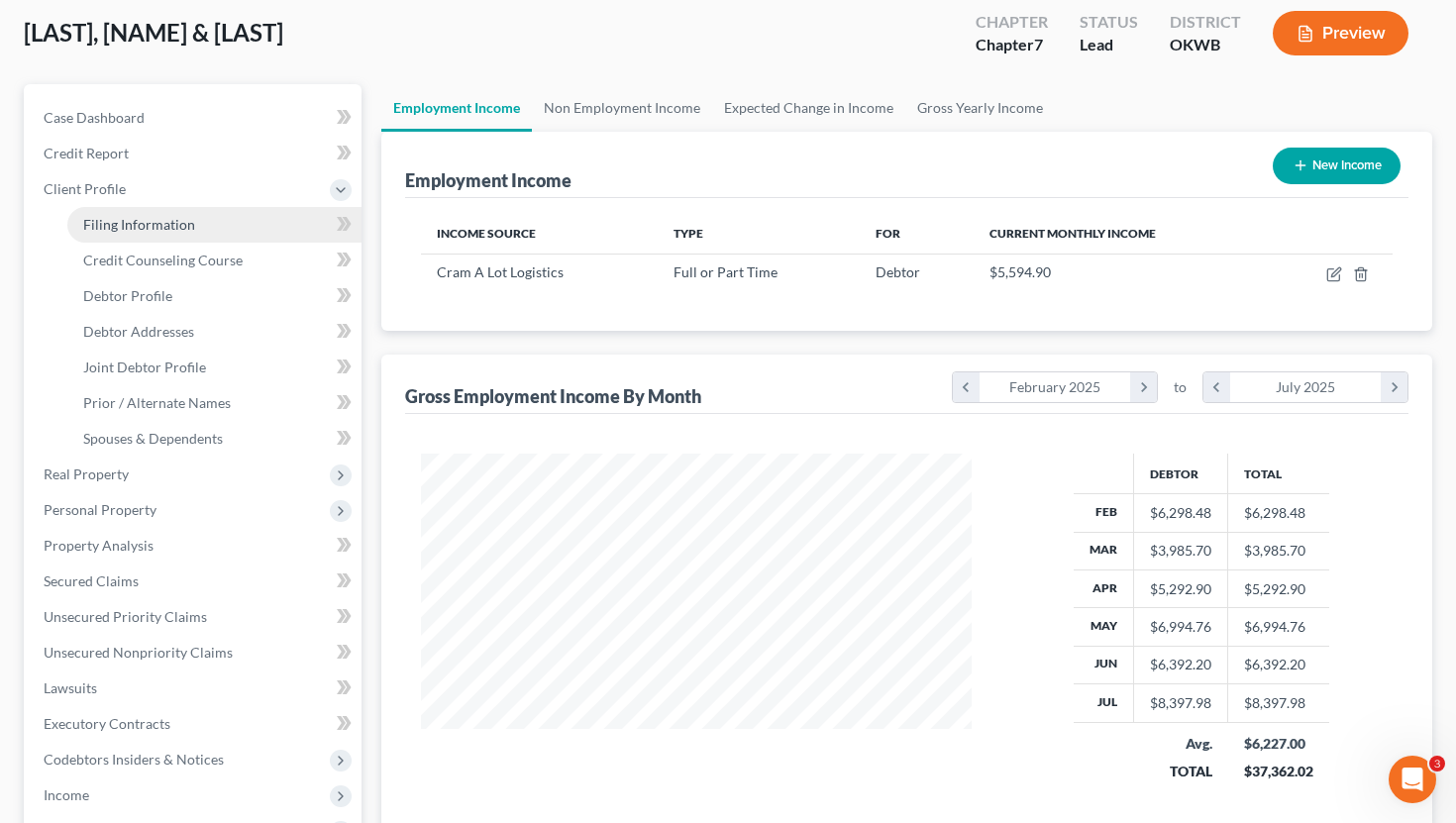 click on "Filing Information" at bounding box center [214, 225] 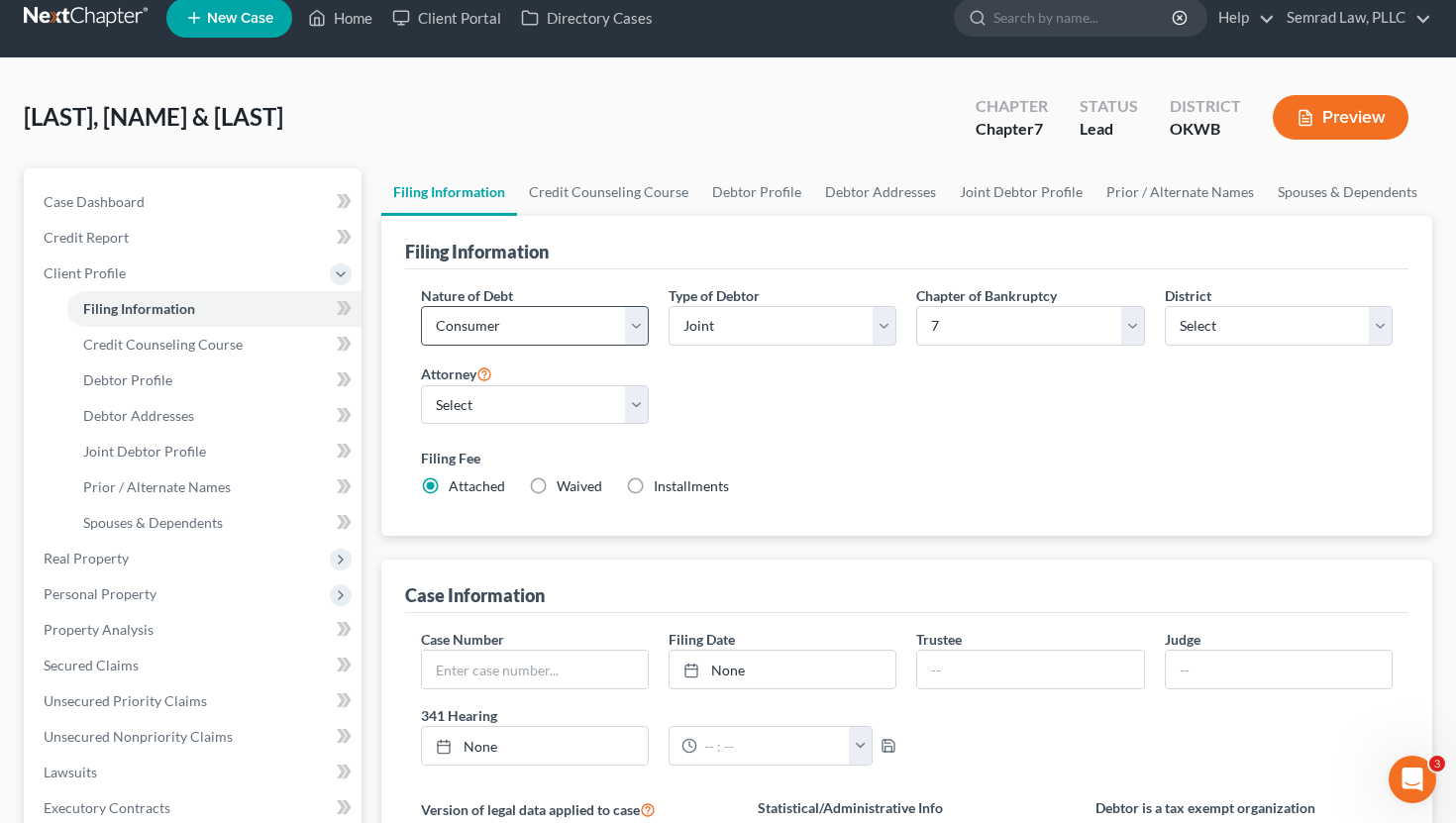 scroll, scrollTop: 0, scrollLeft: 0, axis: both 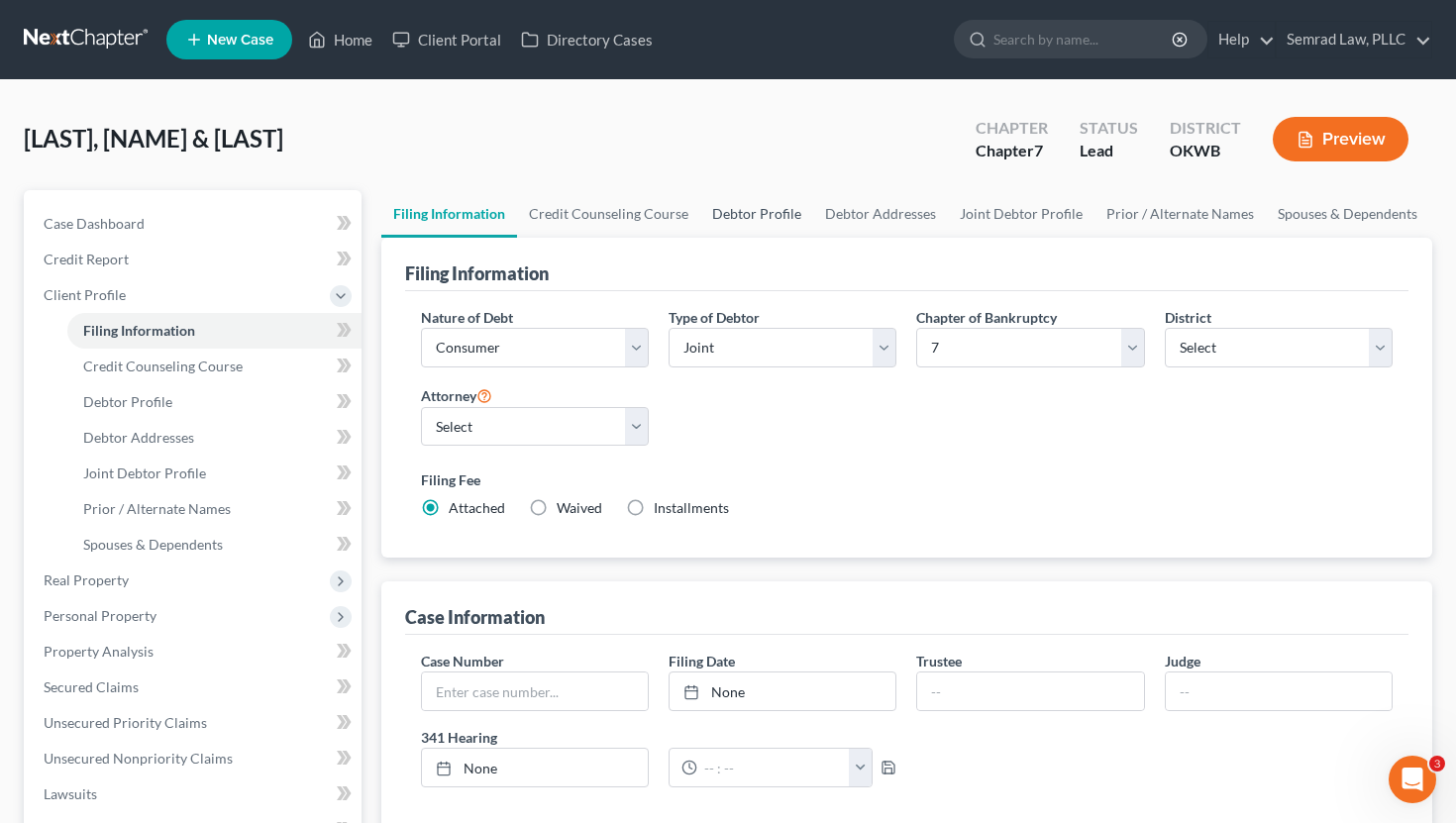 click on "Debtor Profile" at bounding box center [757, 214] 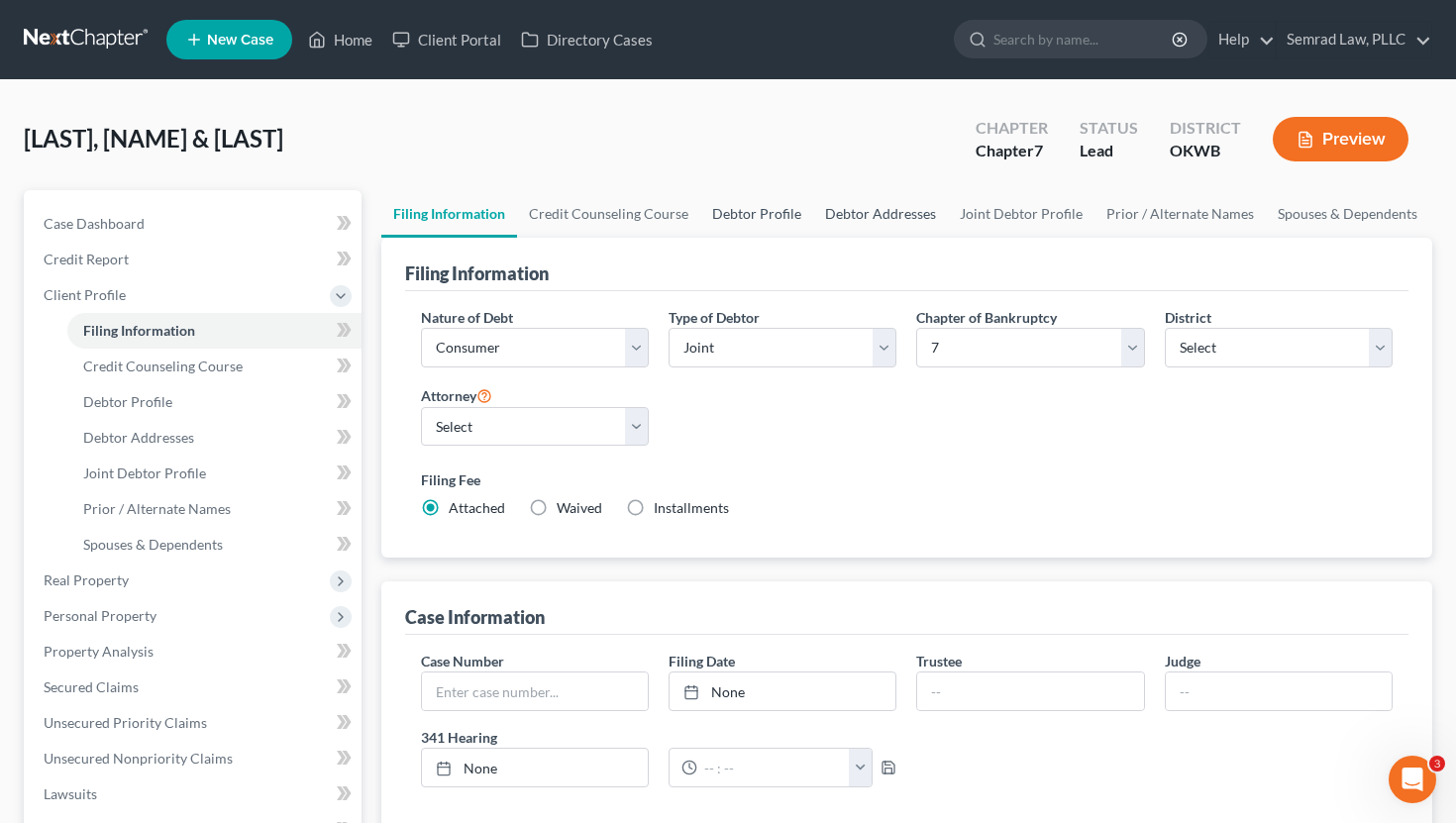 select on "1" 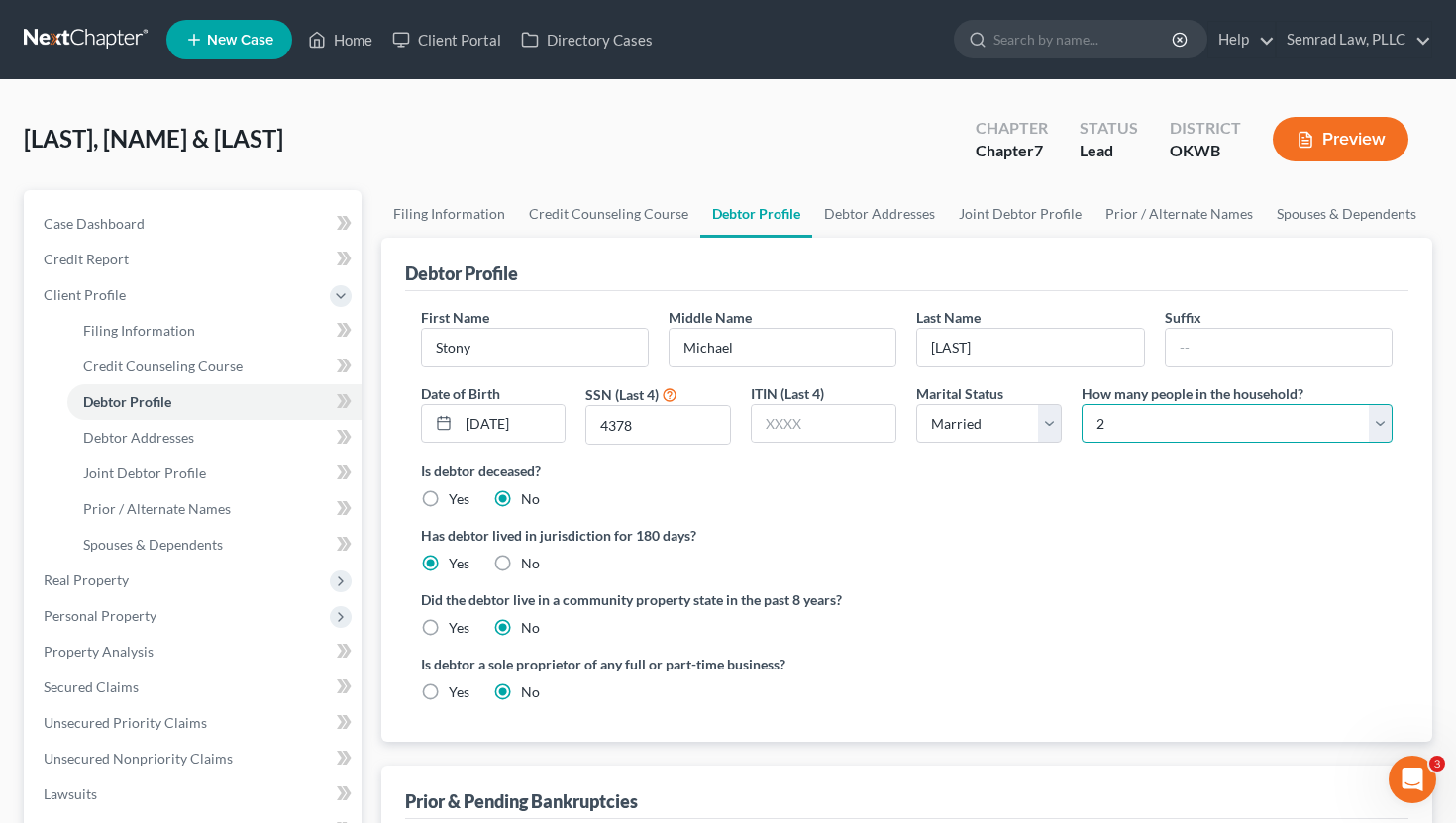 click on "Select 1 2 3 4 5 6 7 8 9 10 11 12 13 14 15 16 17 18 19 20" at bounding box center [1237, 424] 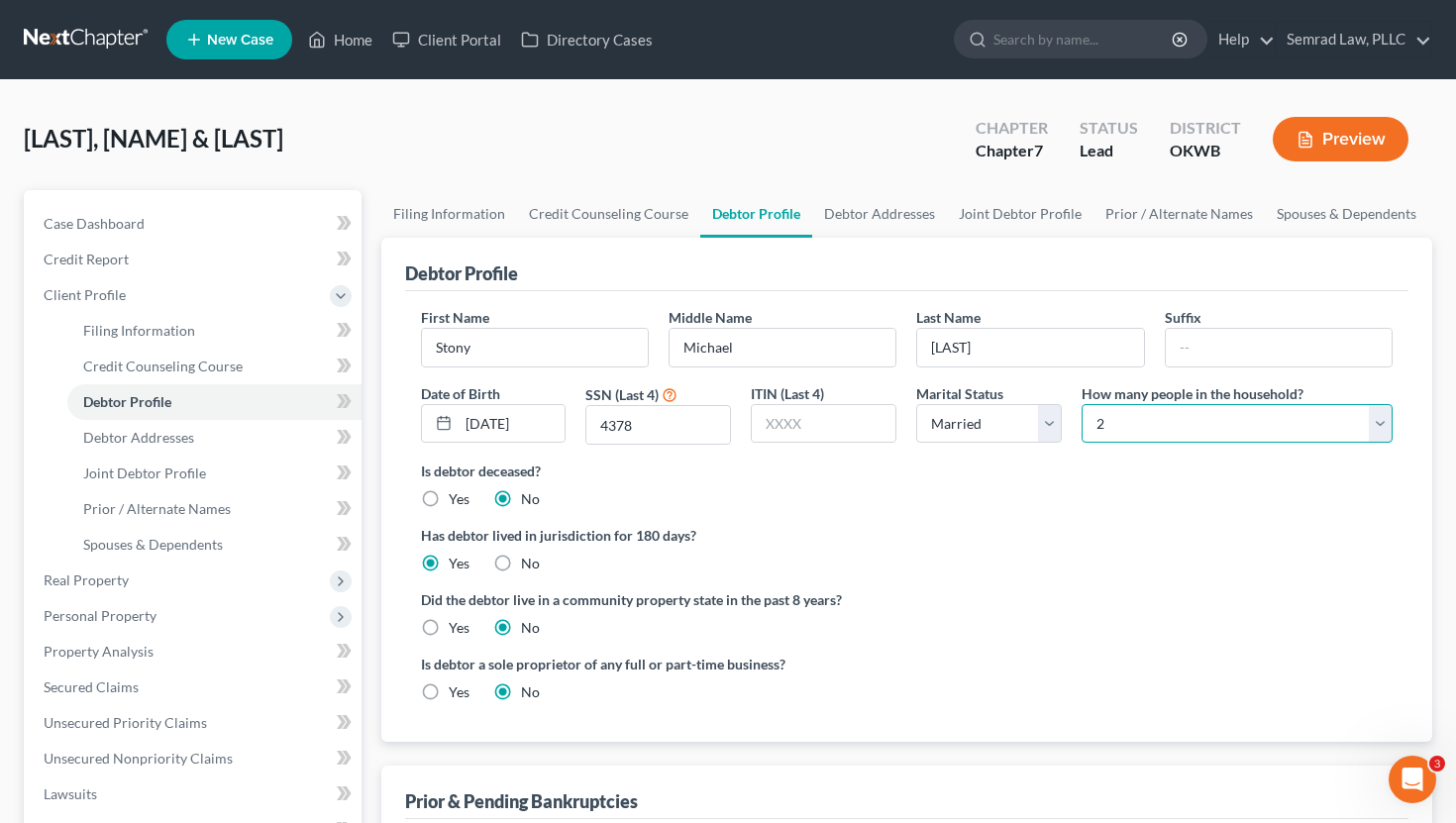 select on "2" 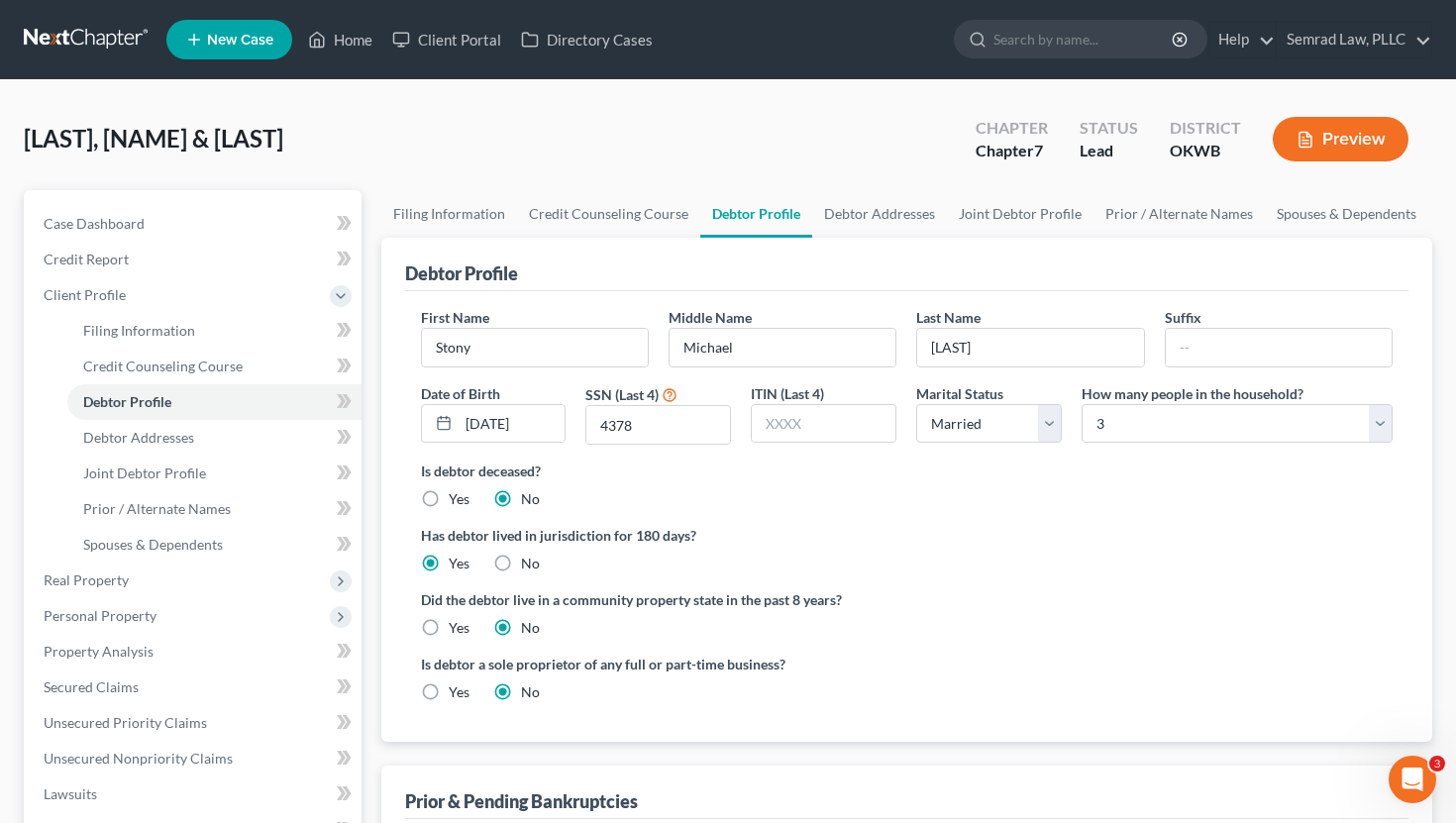 click on "Did the debtor live in a community property state in the past 8 years?" at bounding box center (907, 599) 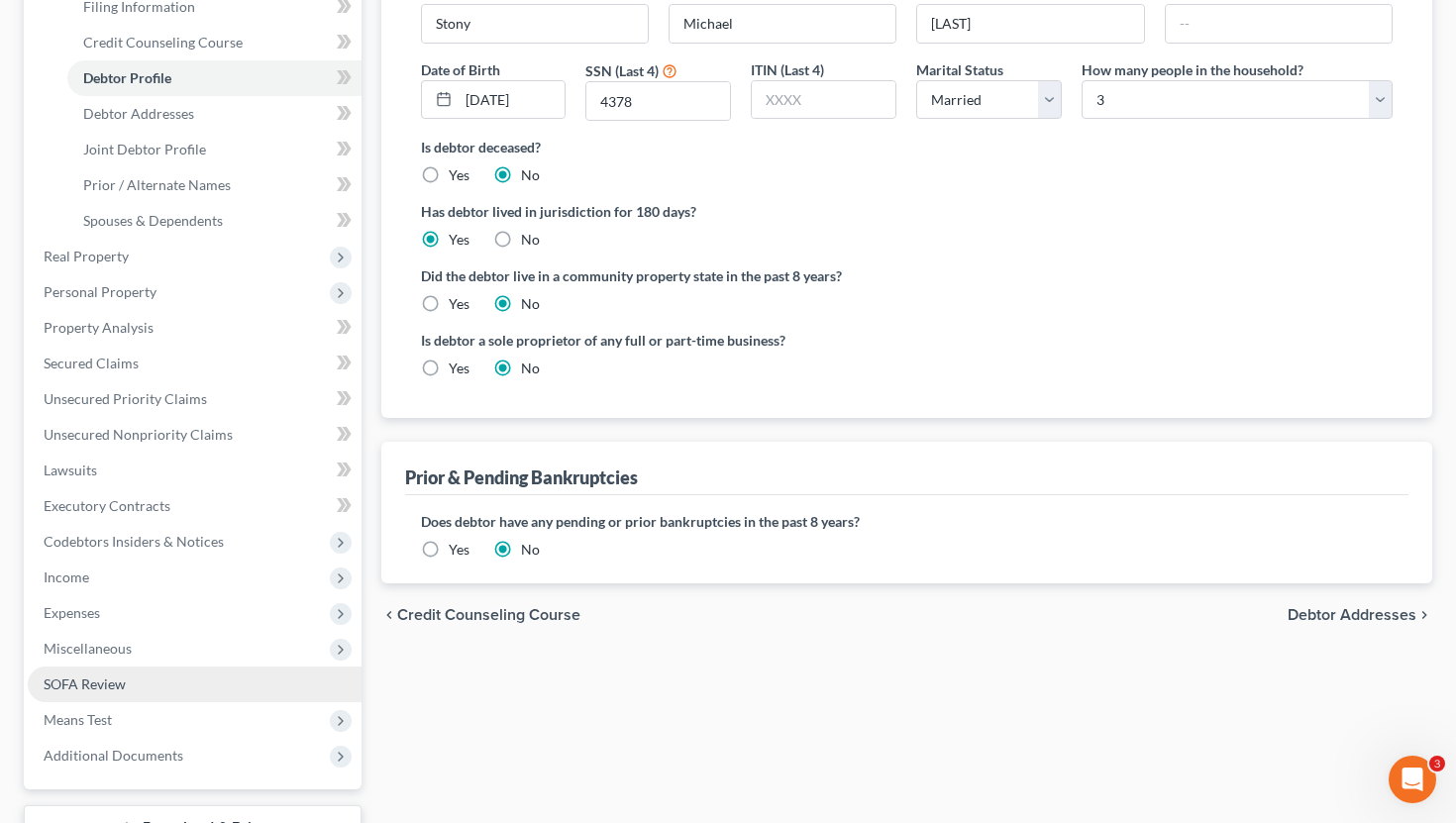 scroll, scrollTop: 327, scrollLeft: 0, axis: vertical 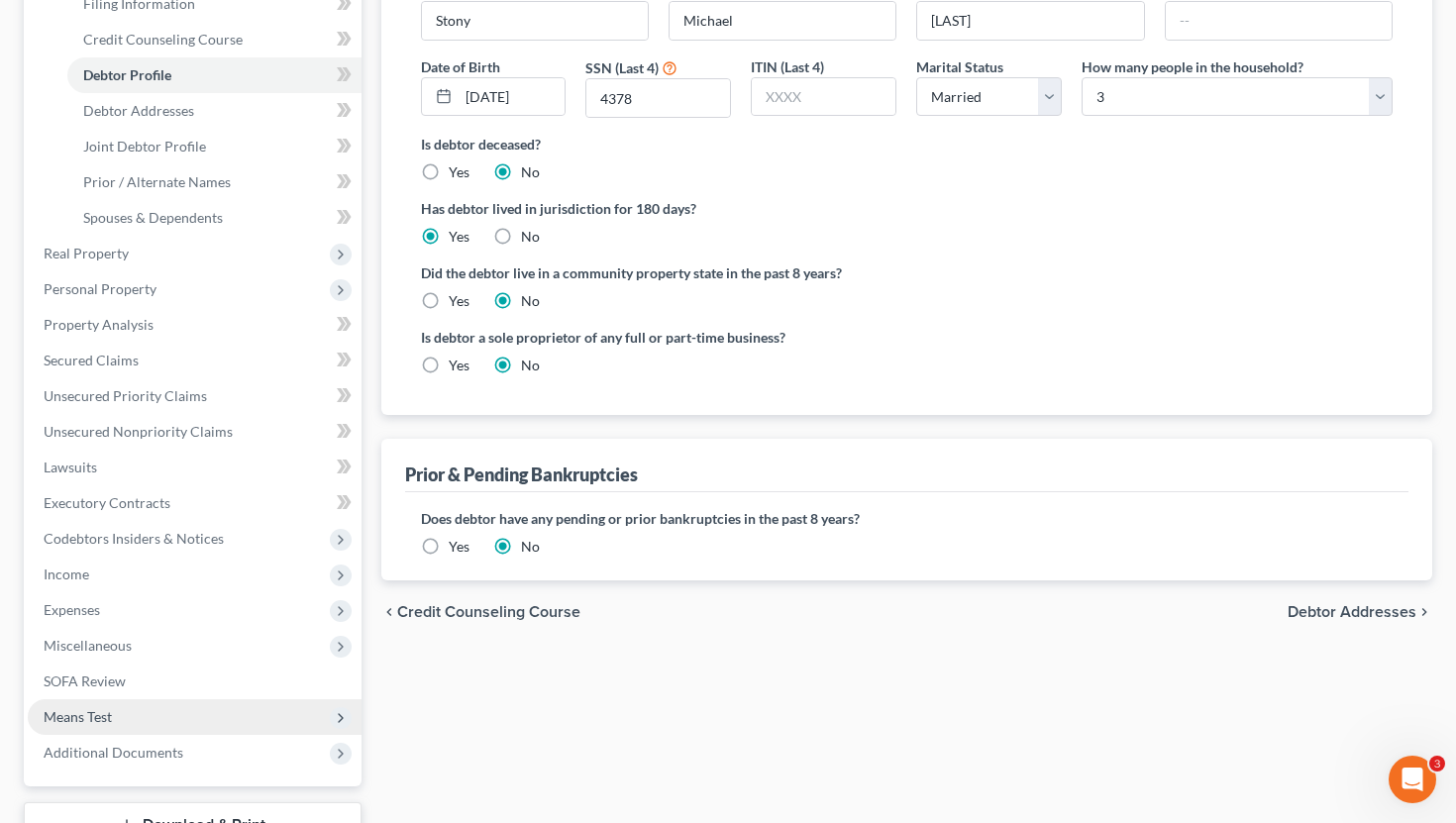 click on "Means Test" at bounding box center (194, 717) 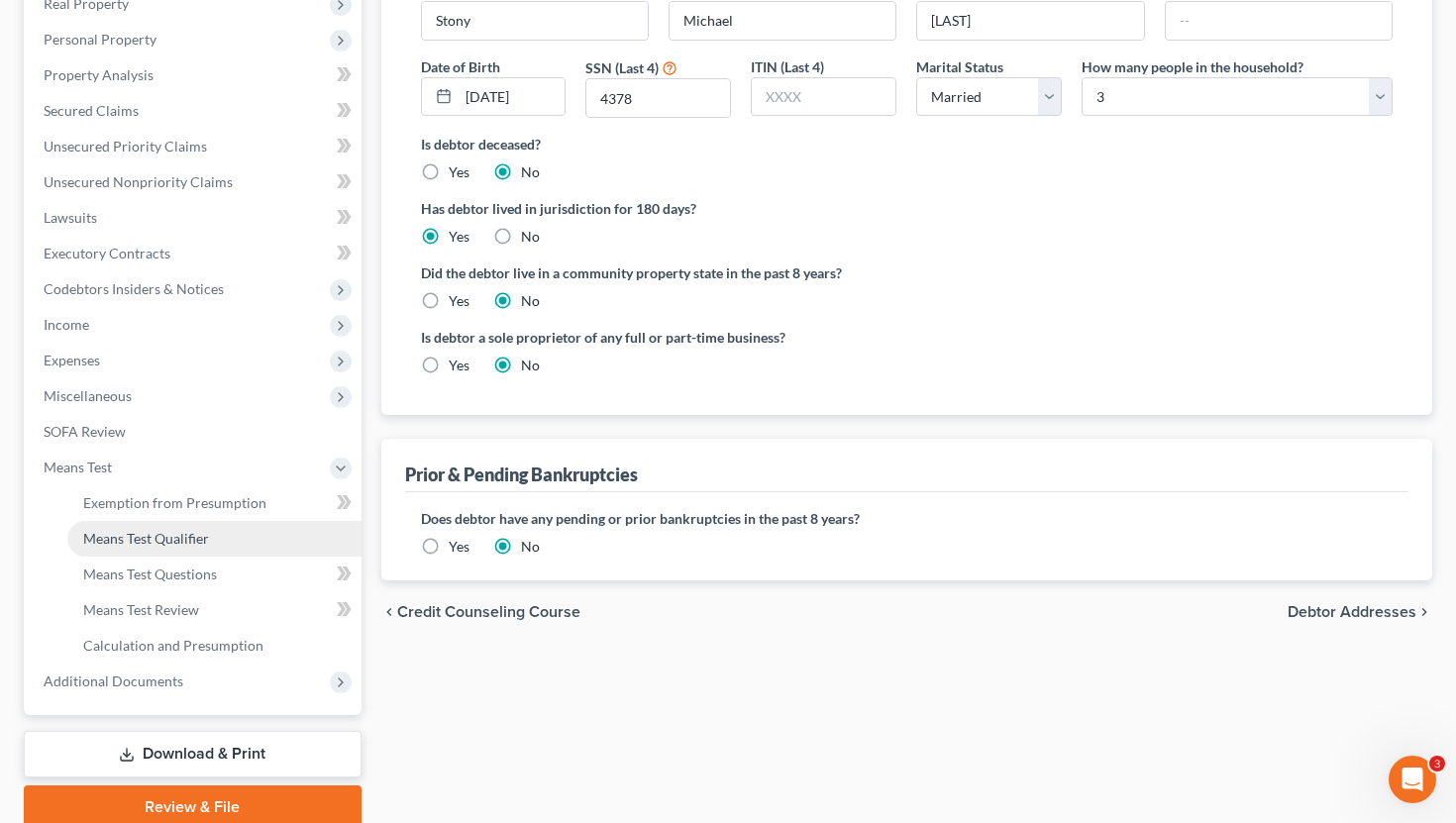 click on "Means Test Qualifier" at bounding box center (214, 539) 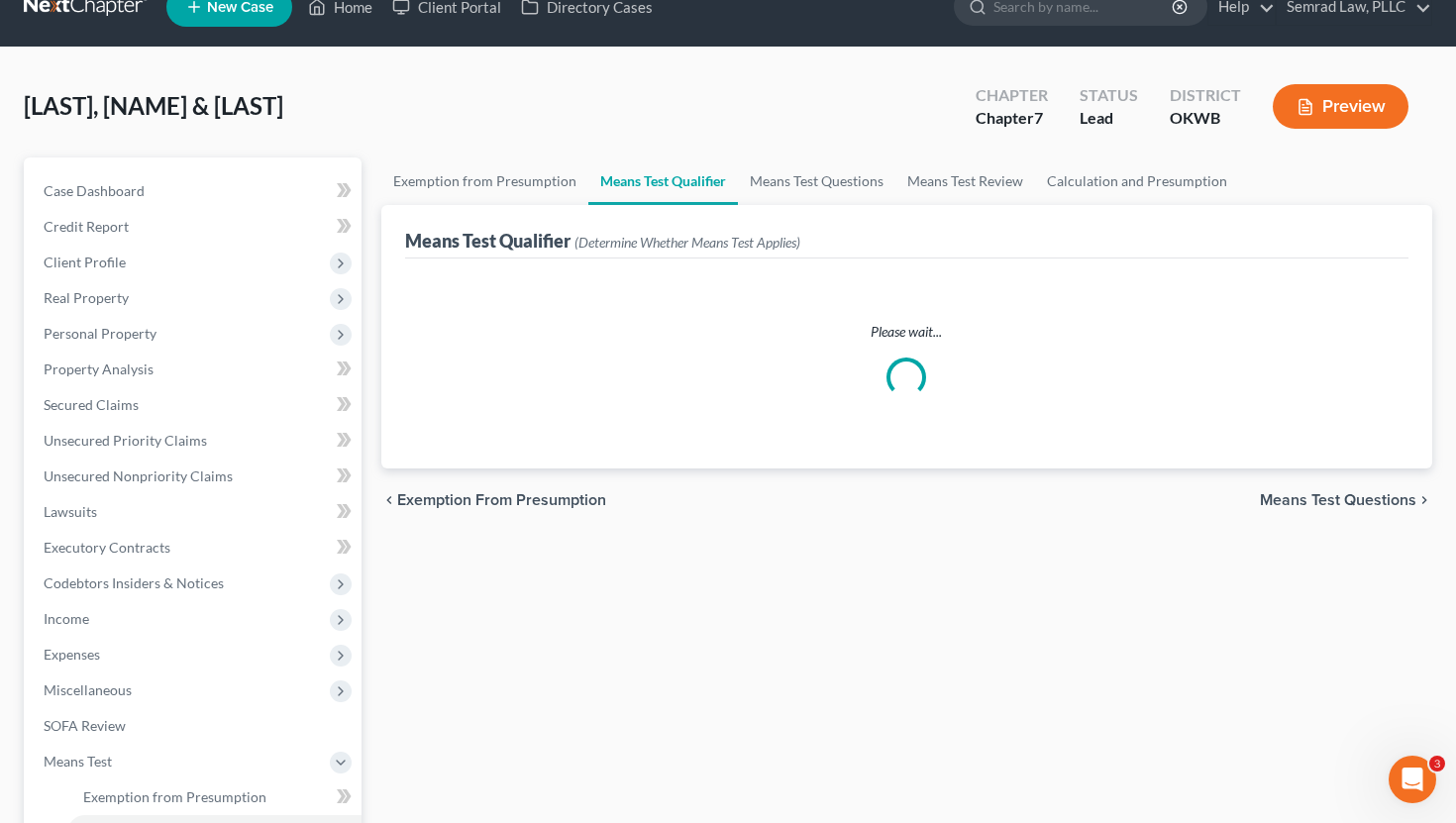 scroll, scrollTop: 0, scrollLeft: 0, axis: both 